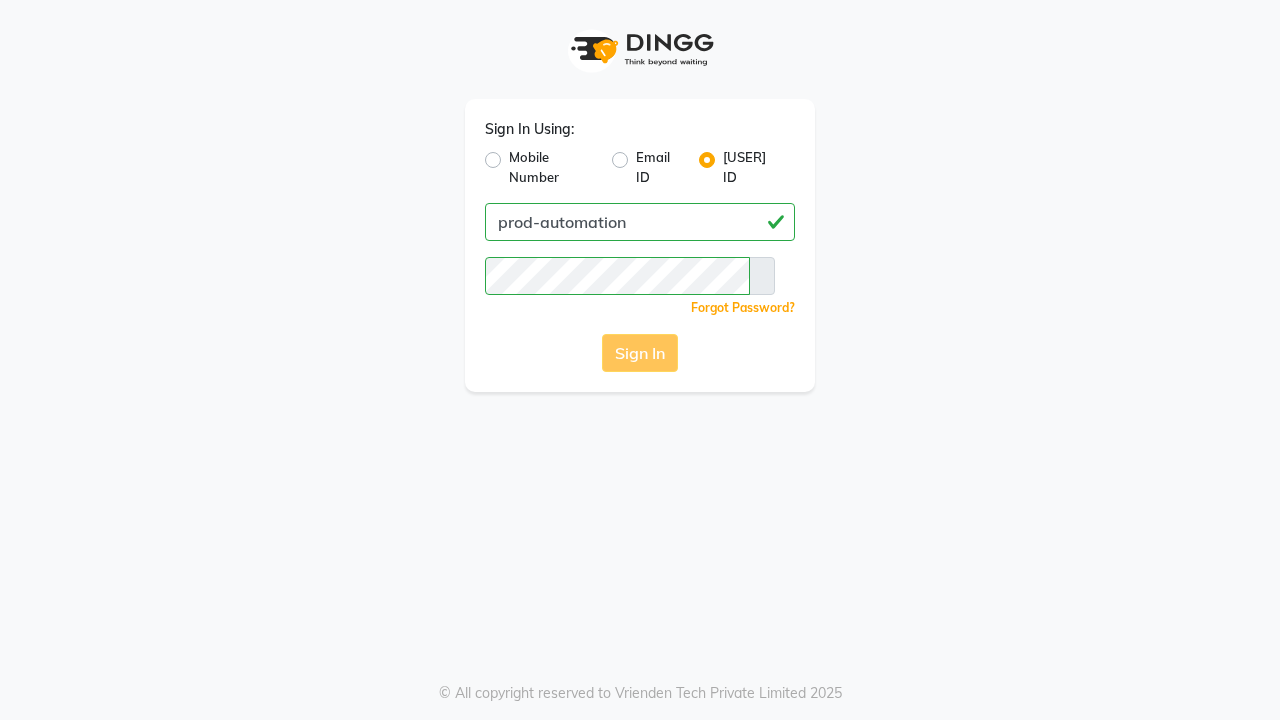 scroll, scrollTop: 0, scrollLeft: 0, axis: both 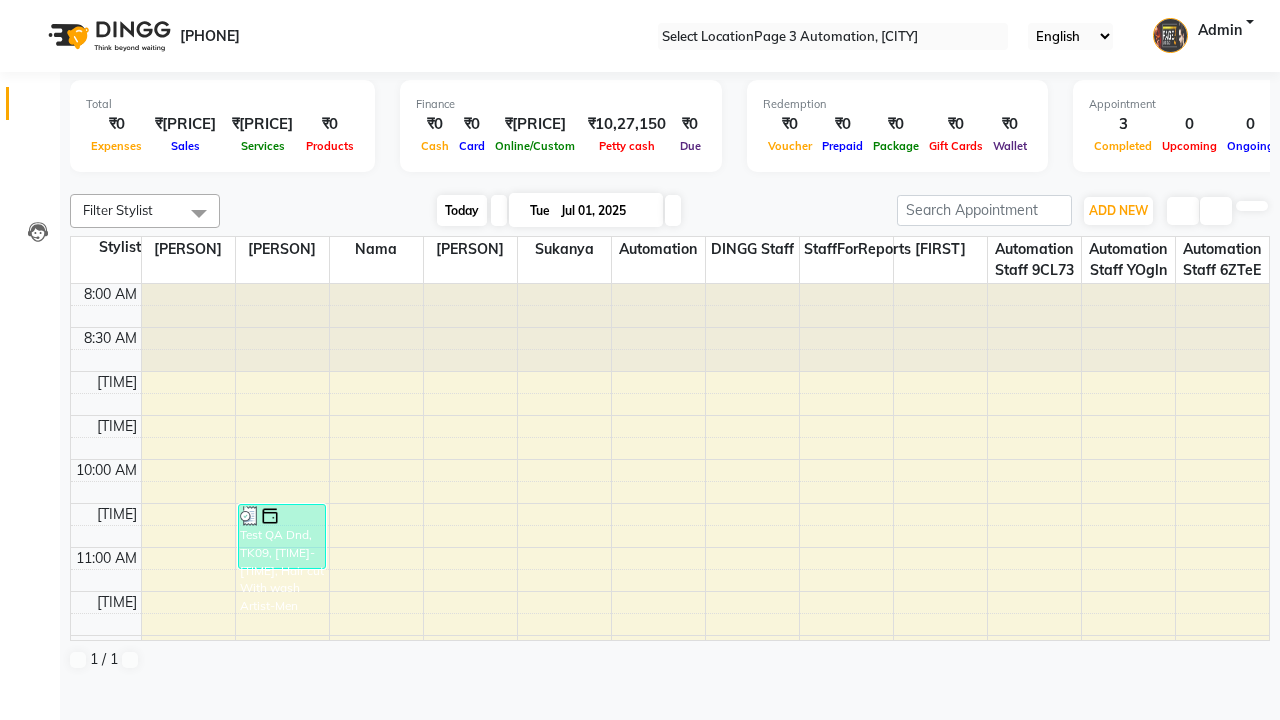 click on "Today" at bounding box center (462, 210) 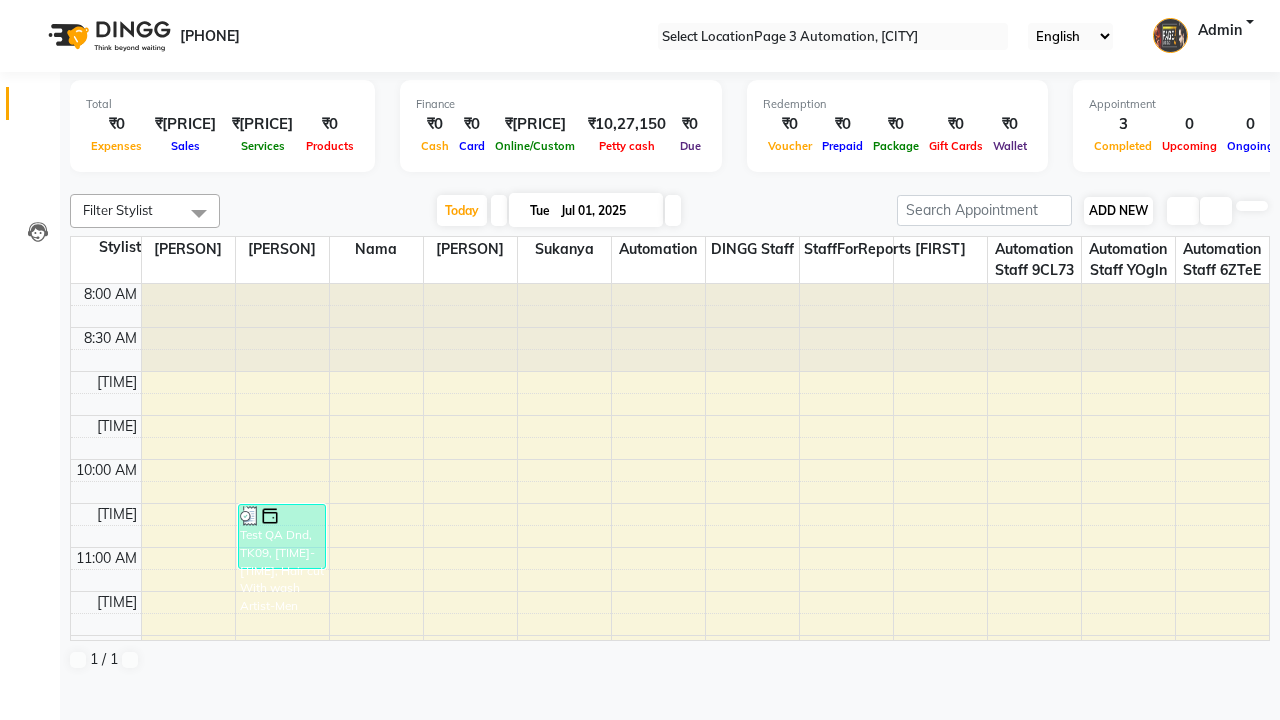 click on "ADD NEW" at bounding box center (1118, 210) 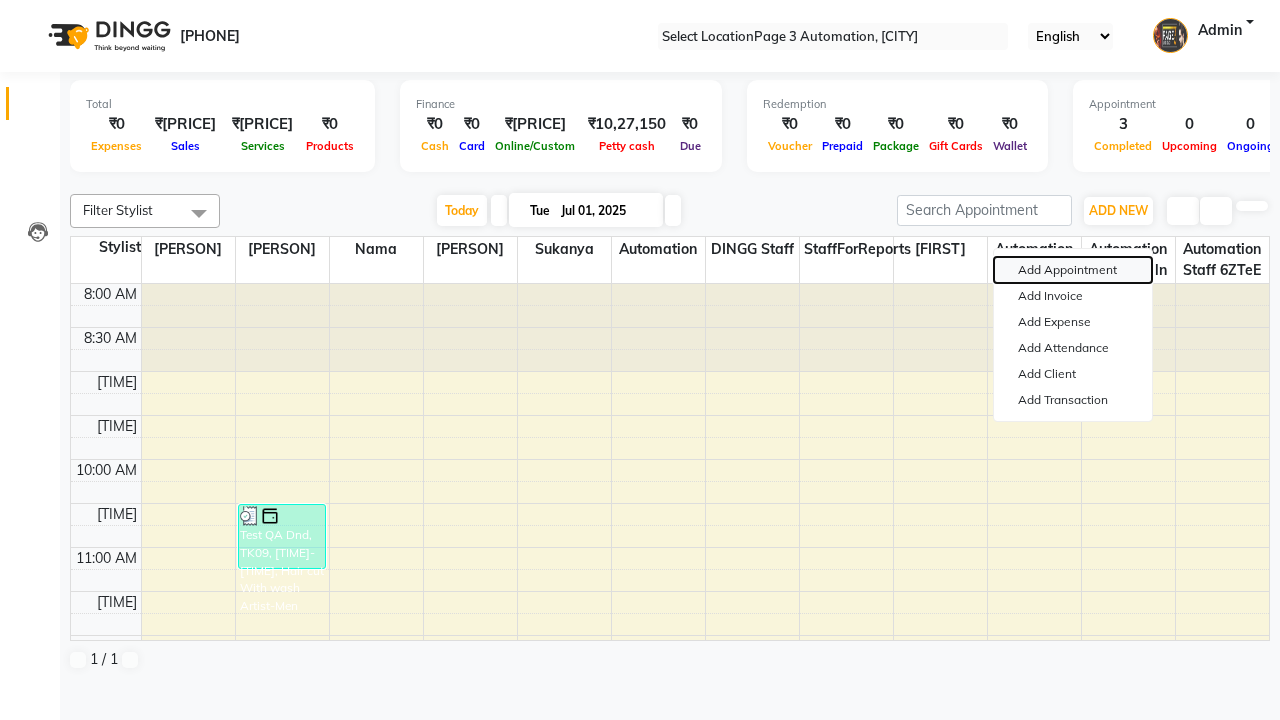 click on "Add Appointment" at bounding box center [1073, 270] 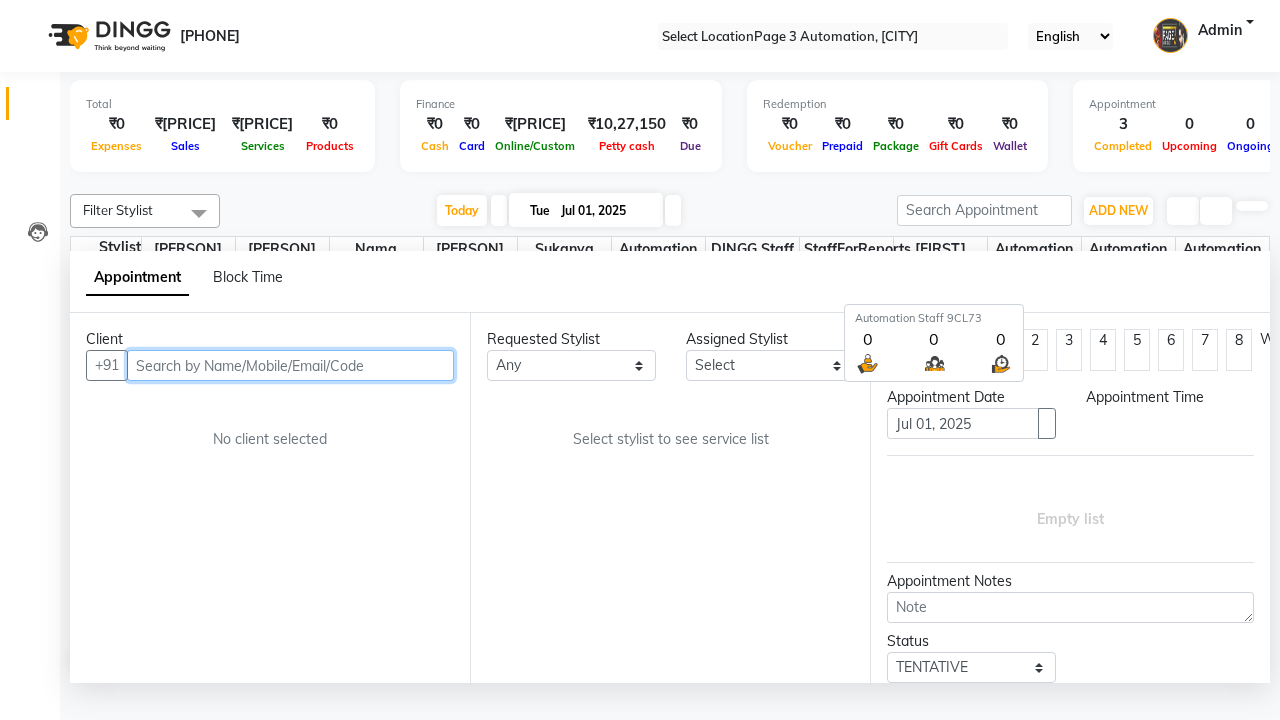 scroll, scrollTop: 1, scrollLeft: 0, axis: vertical 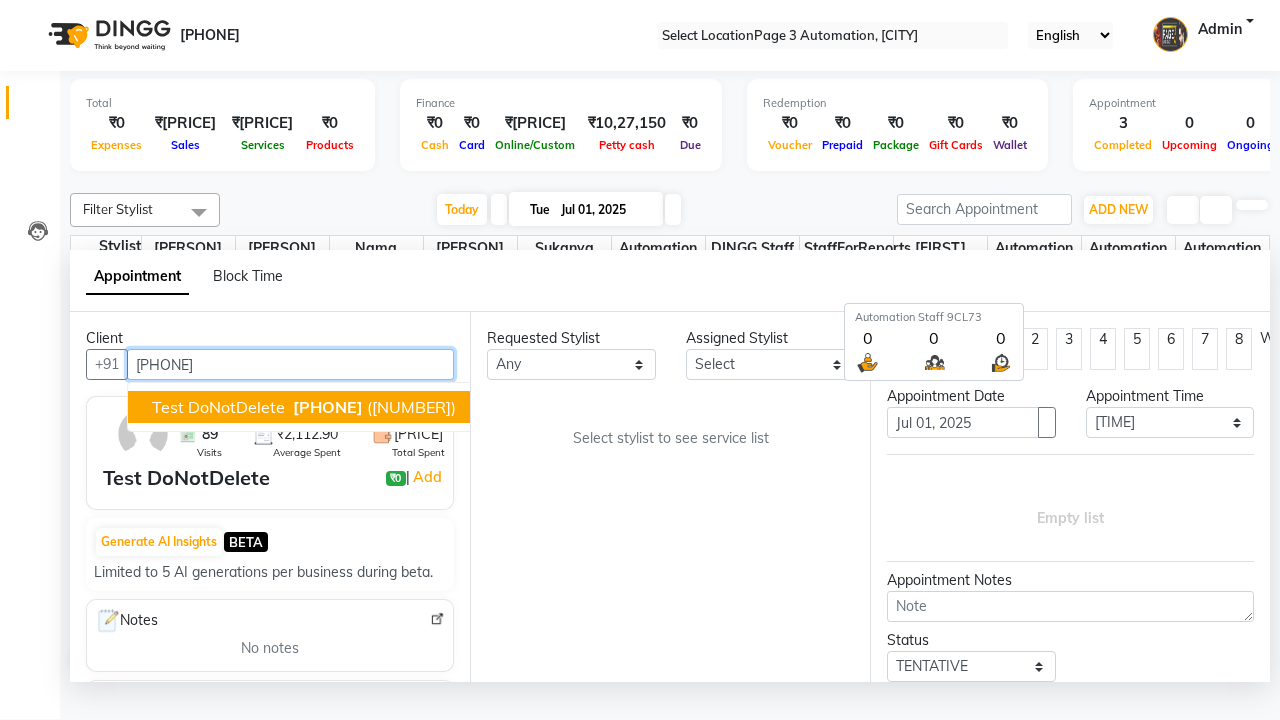 click on "[PHONE]" at bounding box center [328, 407] 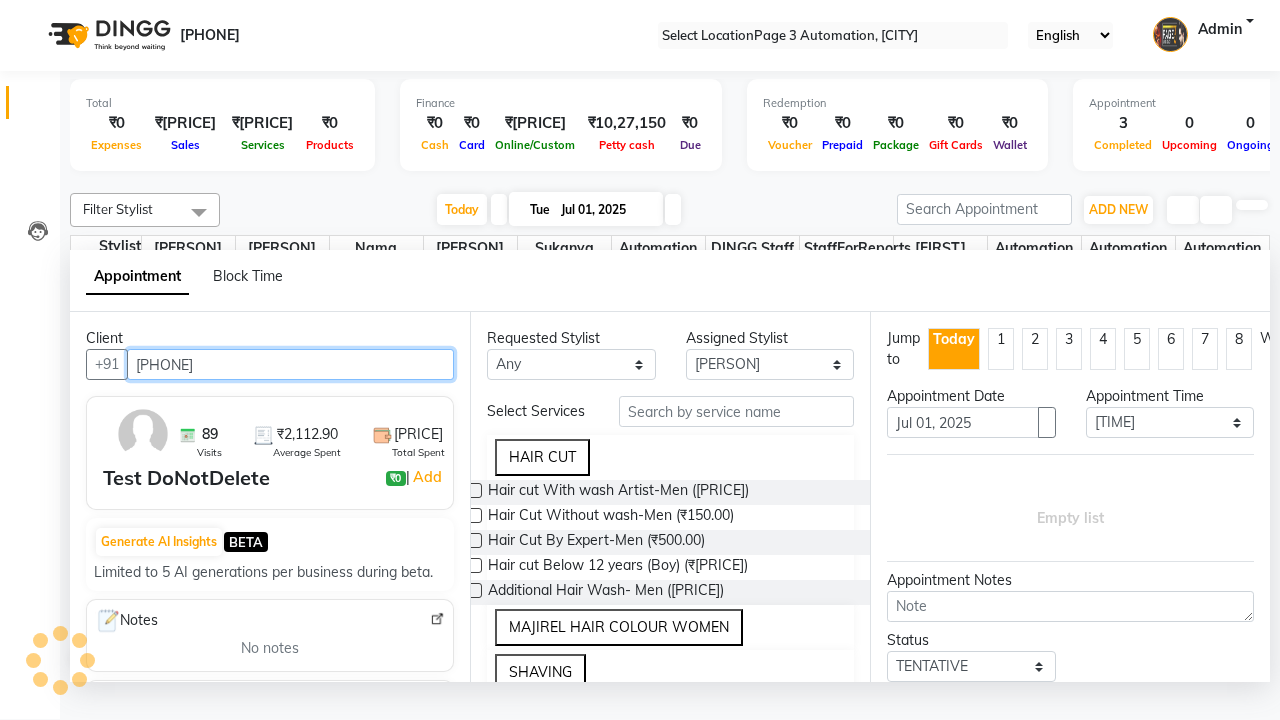 scroll, scrollTop: 0, scrollLeft: 0, axis: both 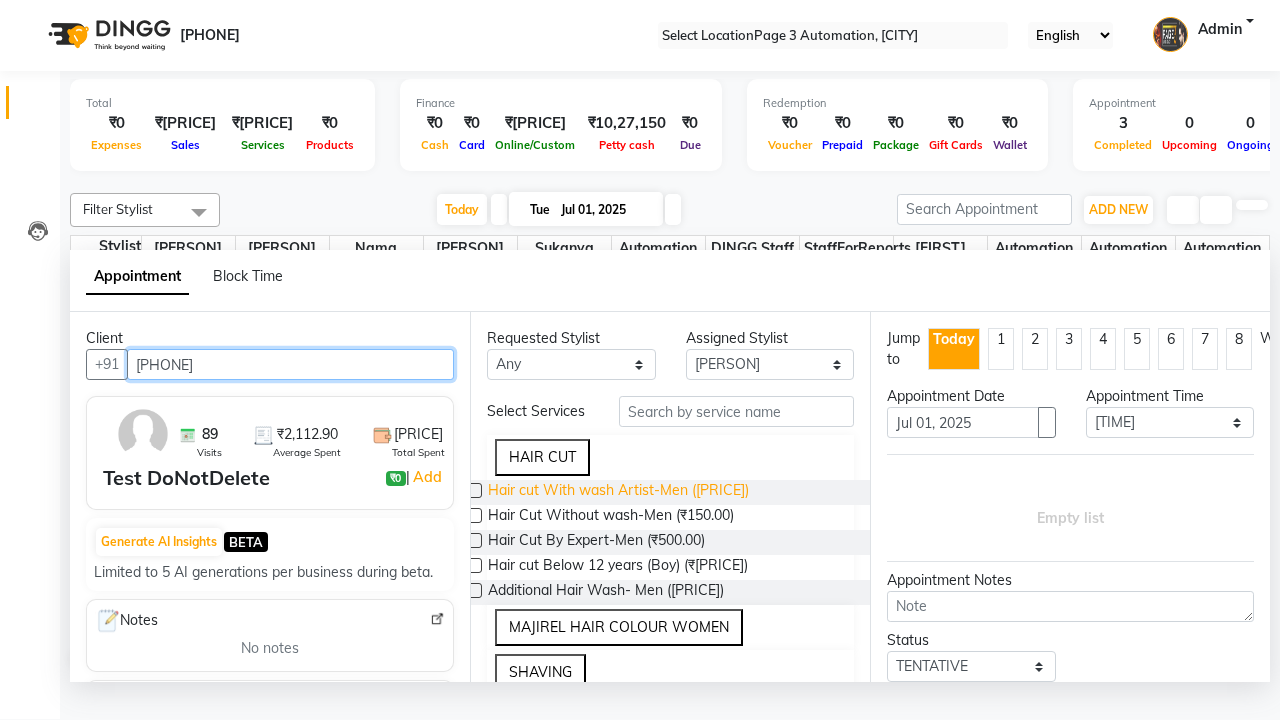 type on "[PHONE]" 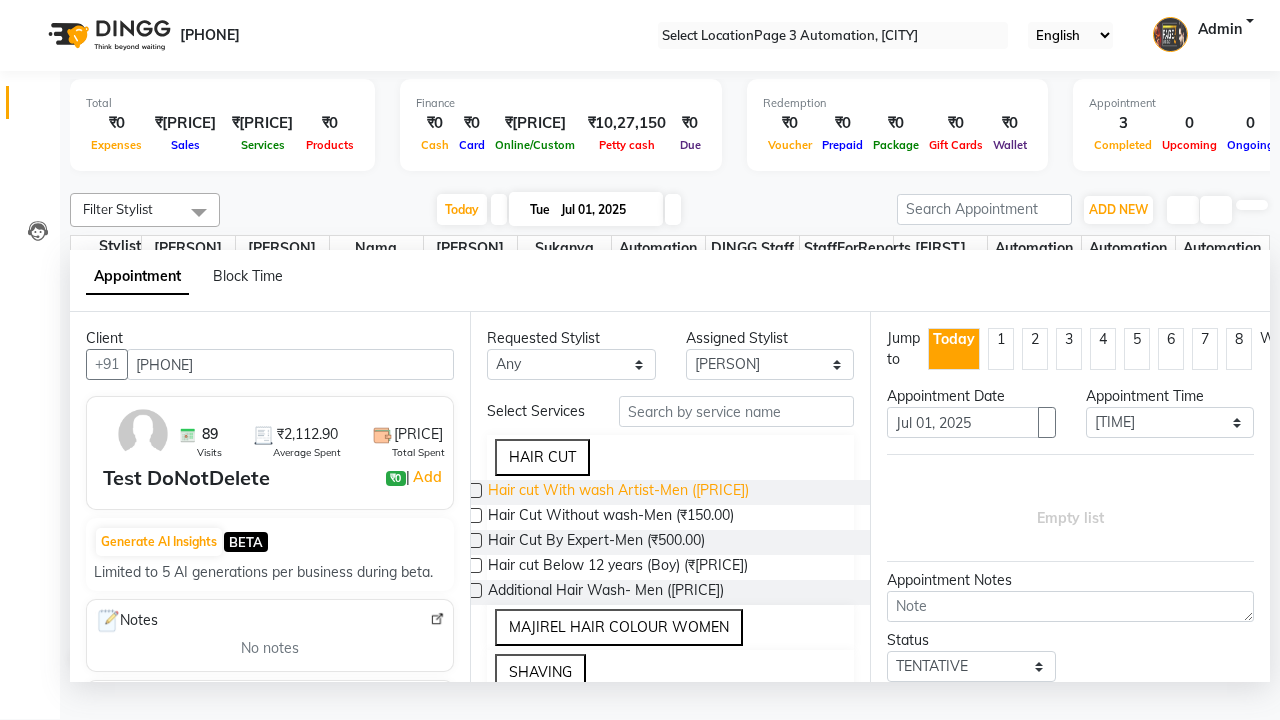 click on "Hair cut With wash Artist-Men ([PRICE])" at bounding box center (618, 492) 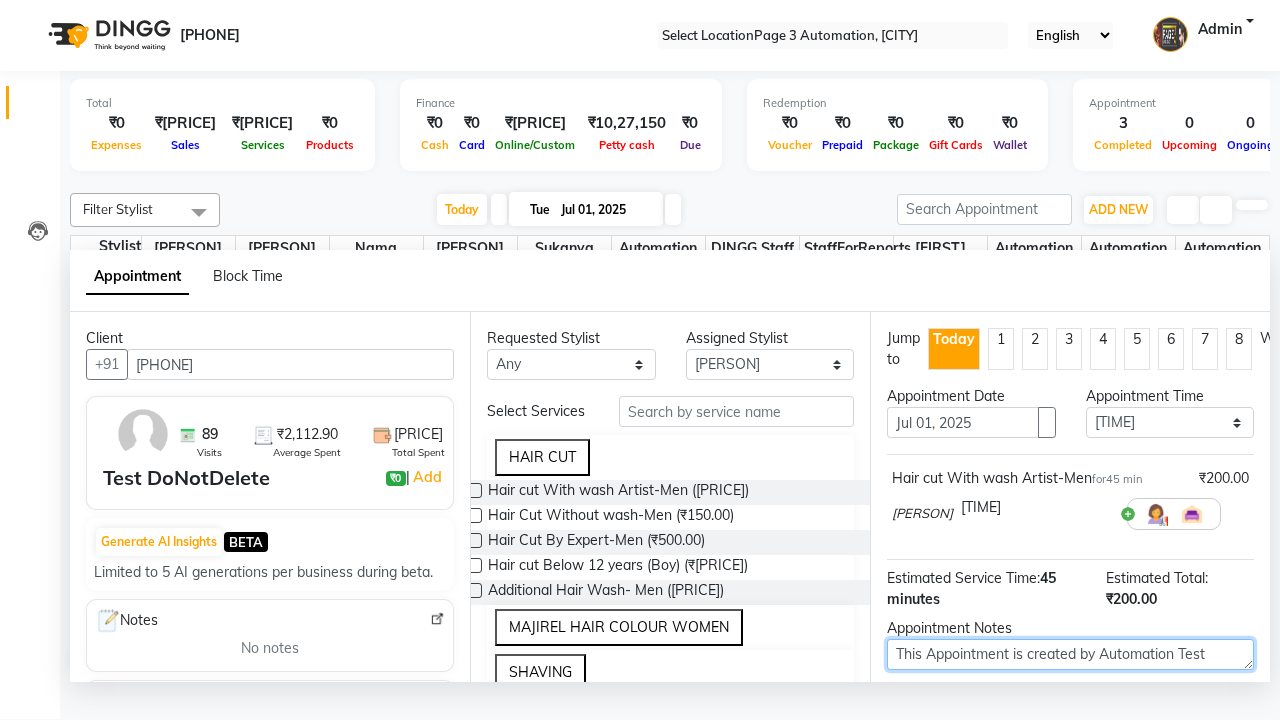 type on "This Appointment is created by Automation Test" 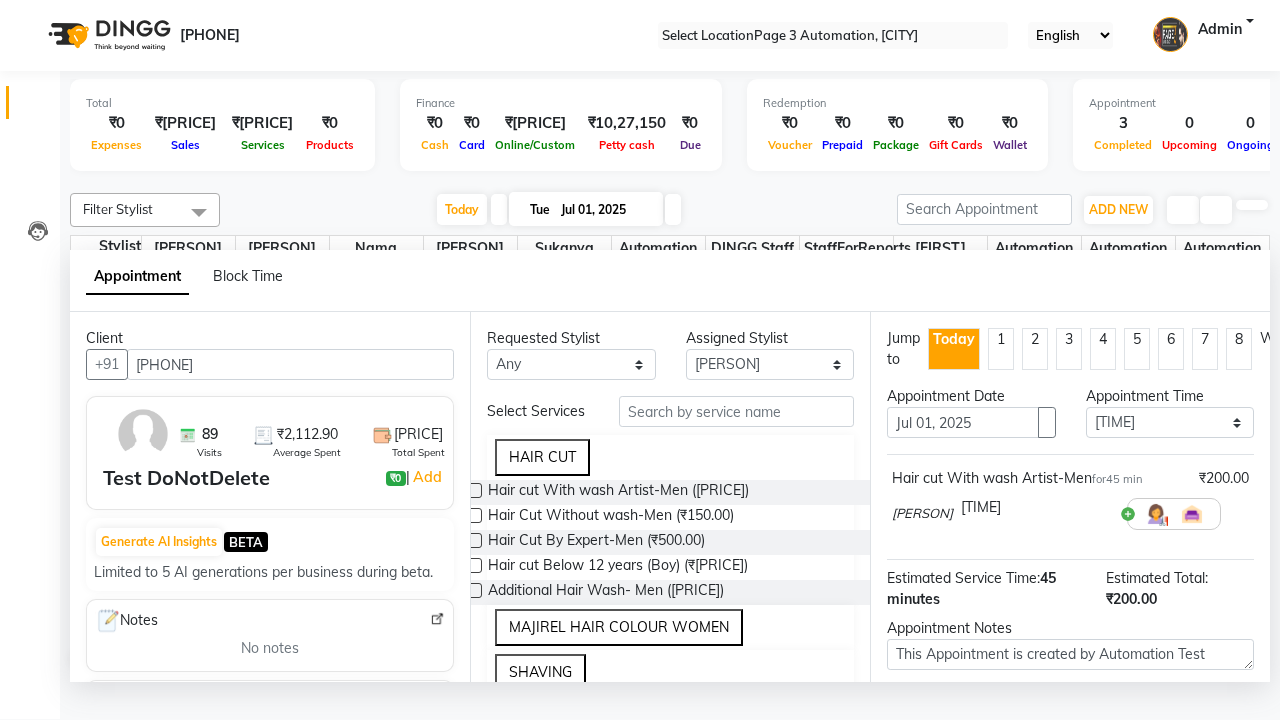 click at bounding box center (1097, 781) 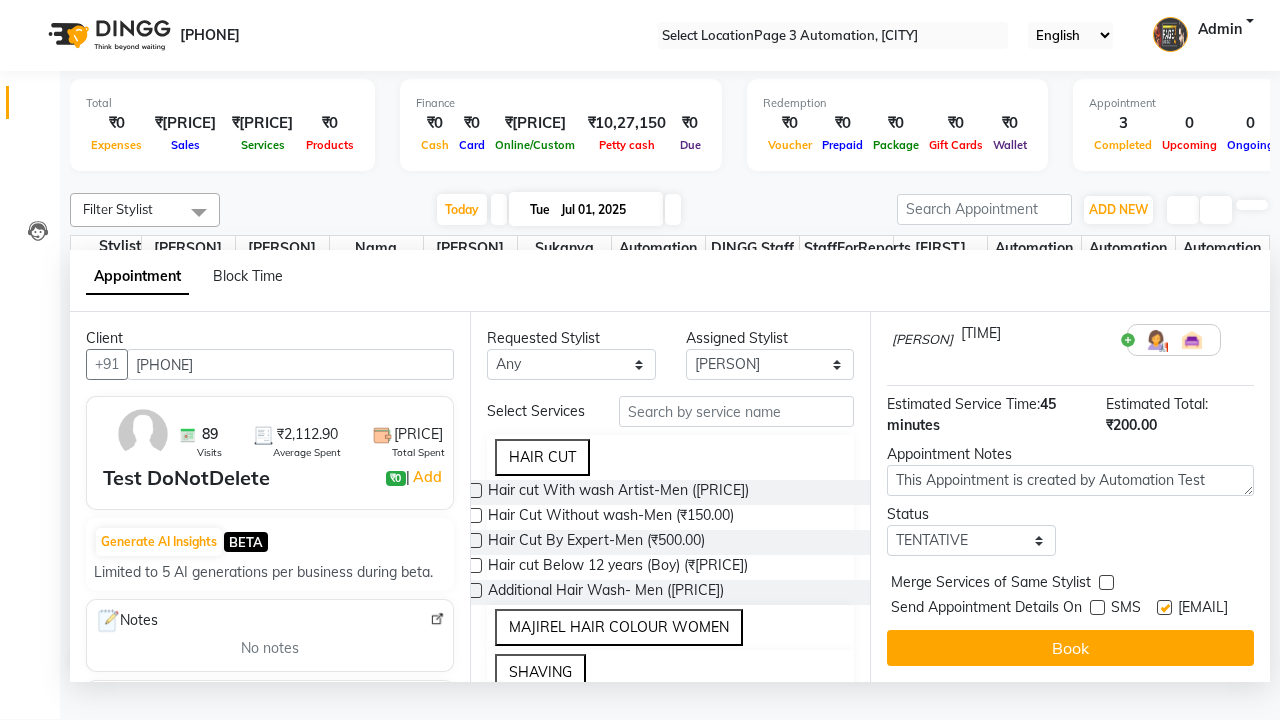 click at bounding box center (1164, 607) 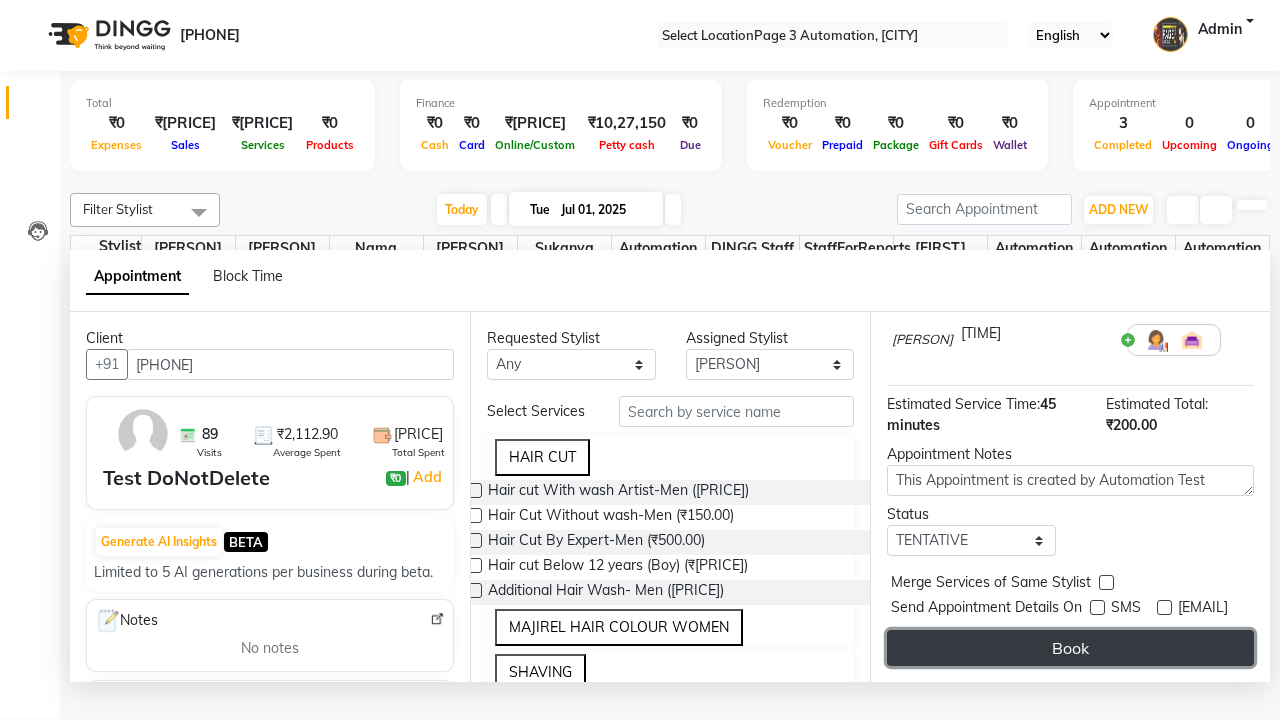 click on "Book" at bounding box center (1070, 648) 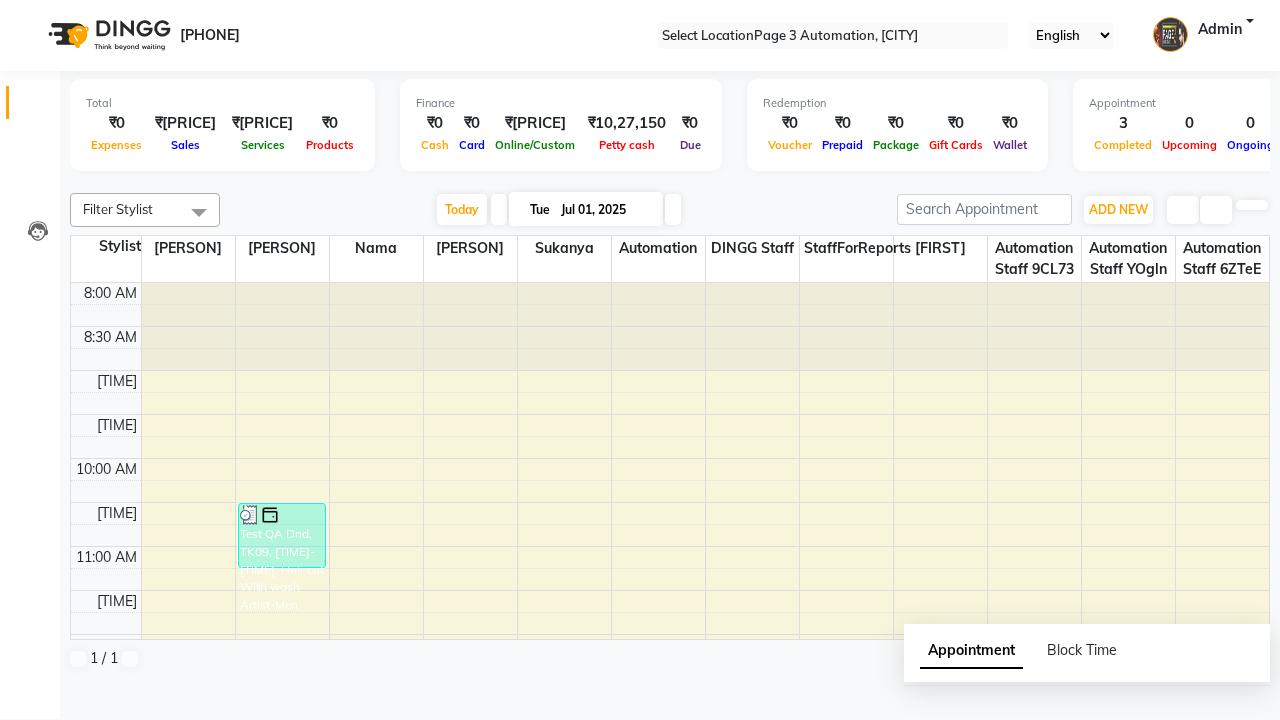 scroll, scrollTop: 0, scrollLeft: 0, axis: both 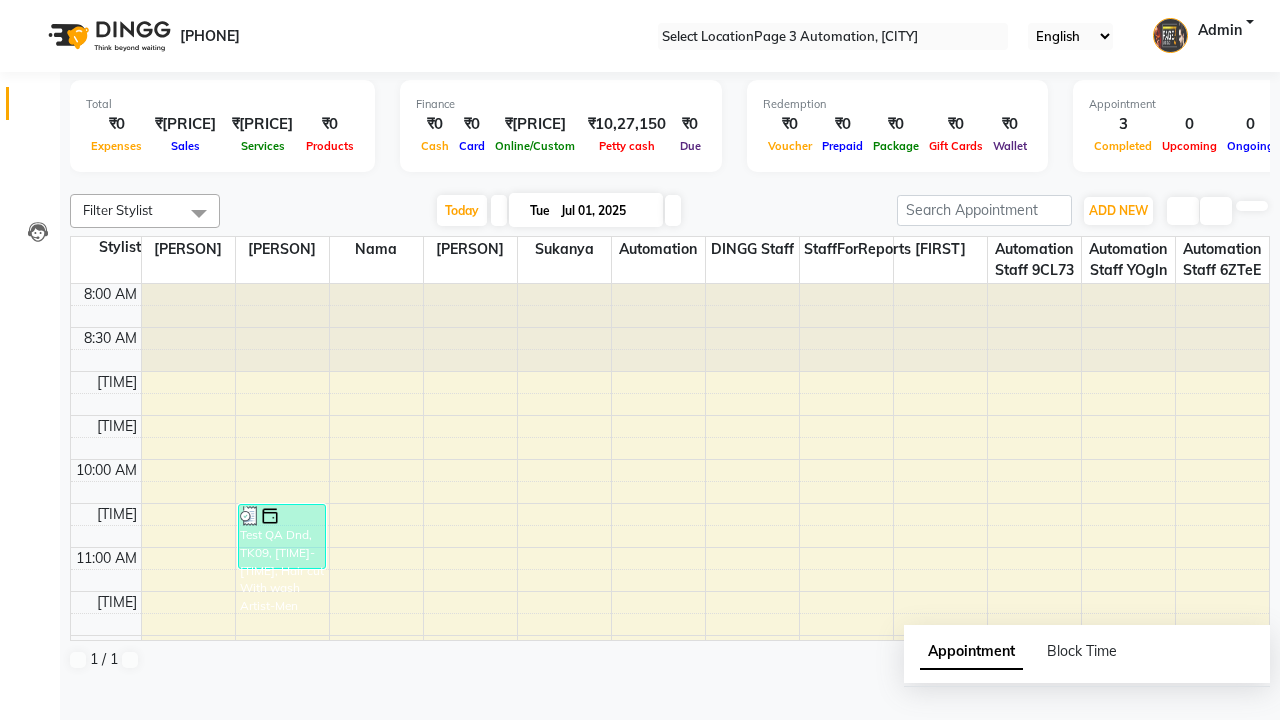click on "Success" at bounding box center [640, 751] 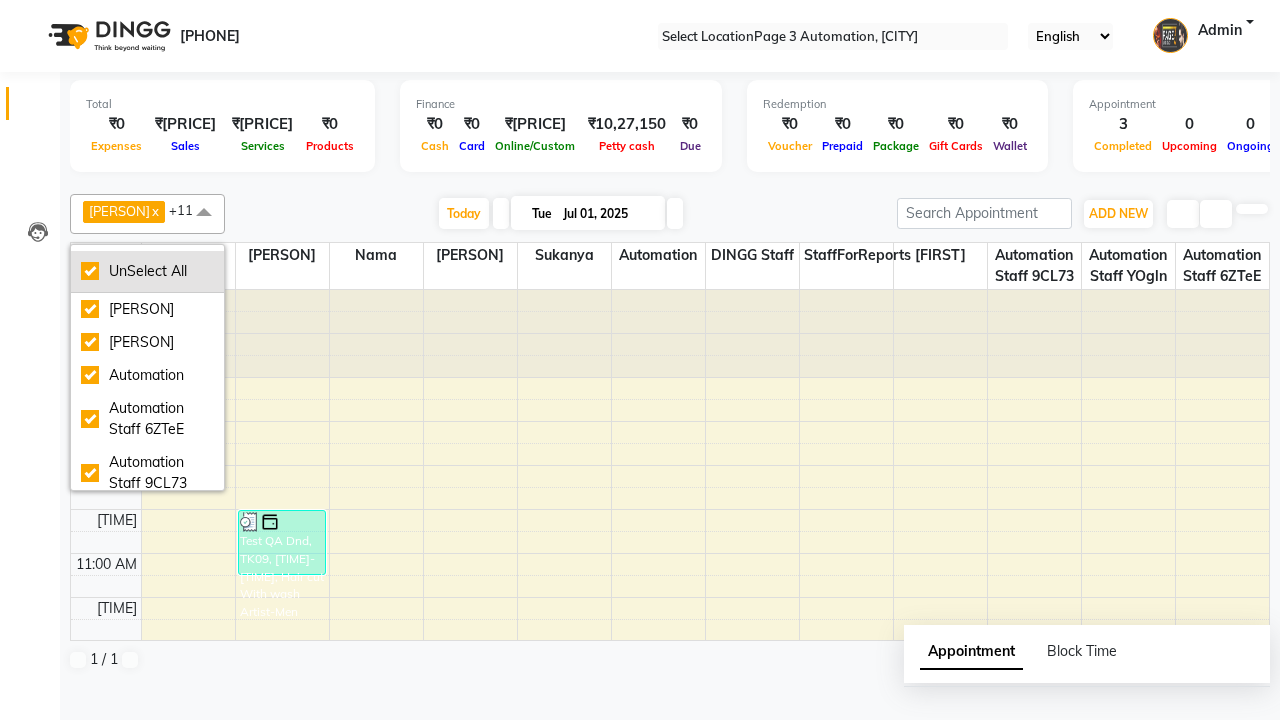 click on "UnSelect All" at bounding box center [147, 271] 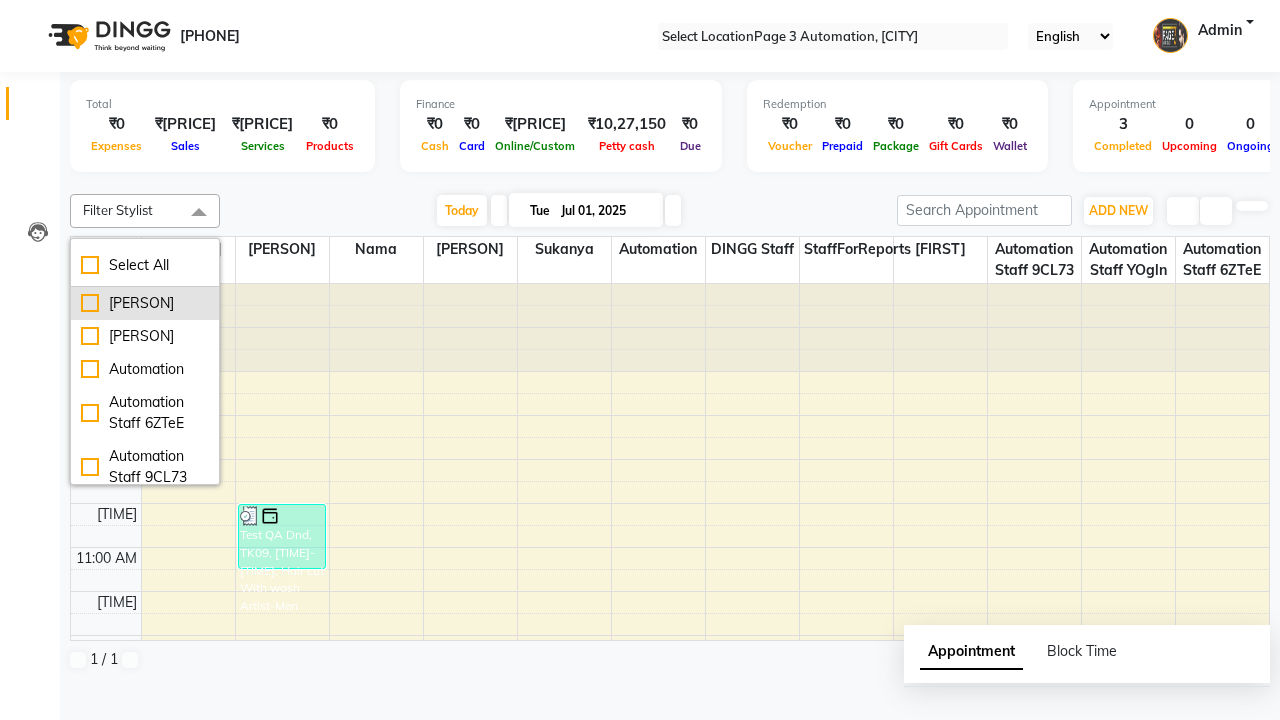 click on "[PERSON]" at bounding box center [145, 303] 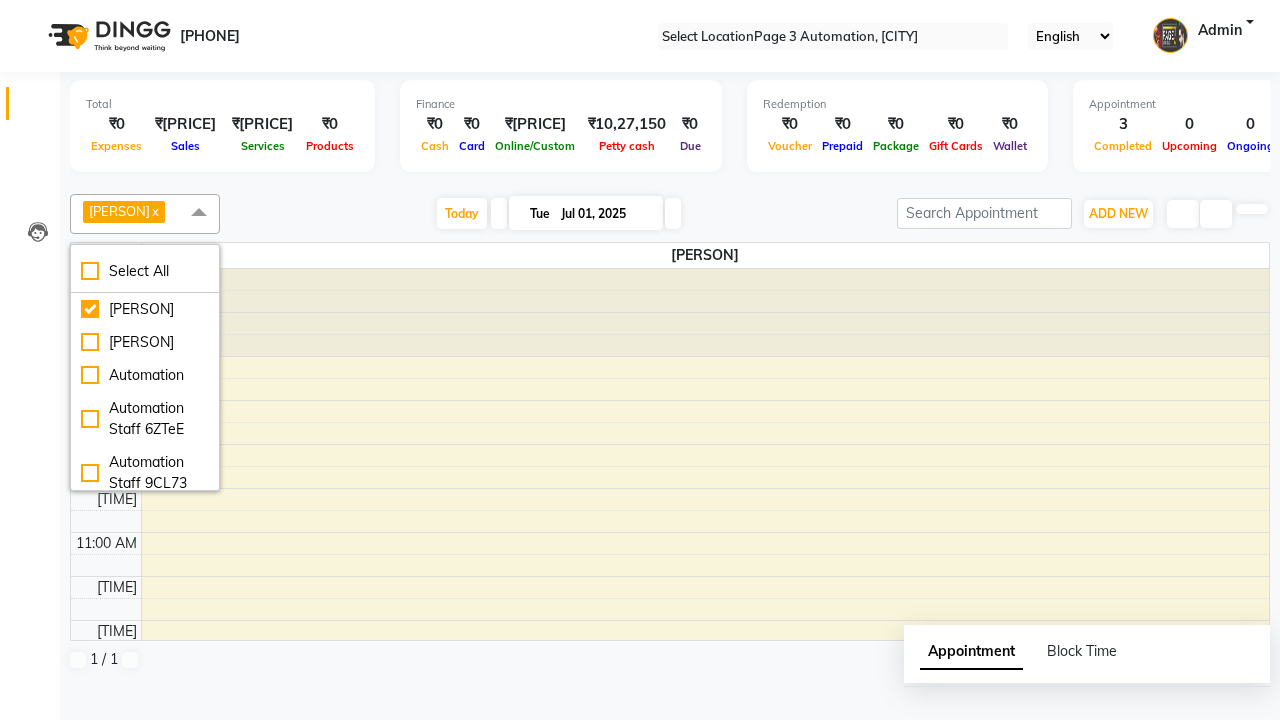 click at bounding box center (199, 213) 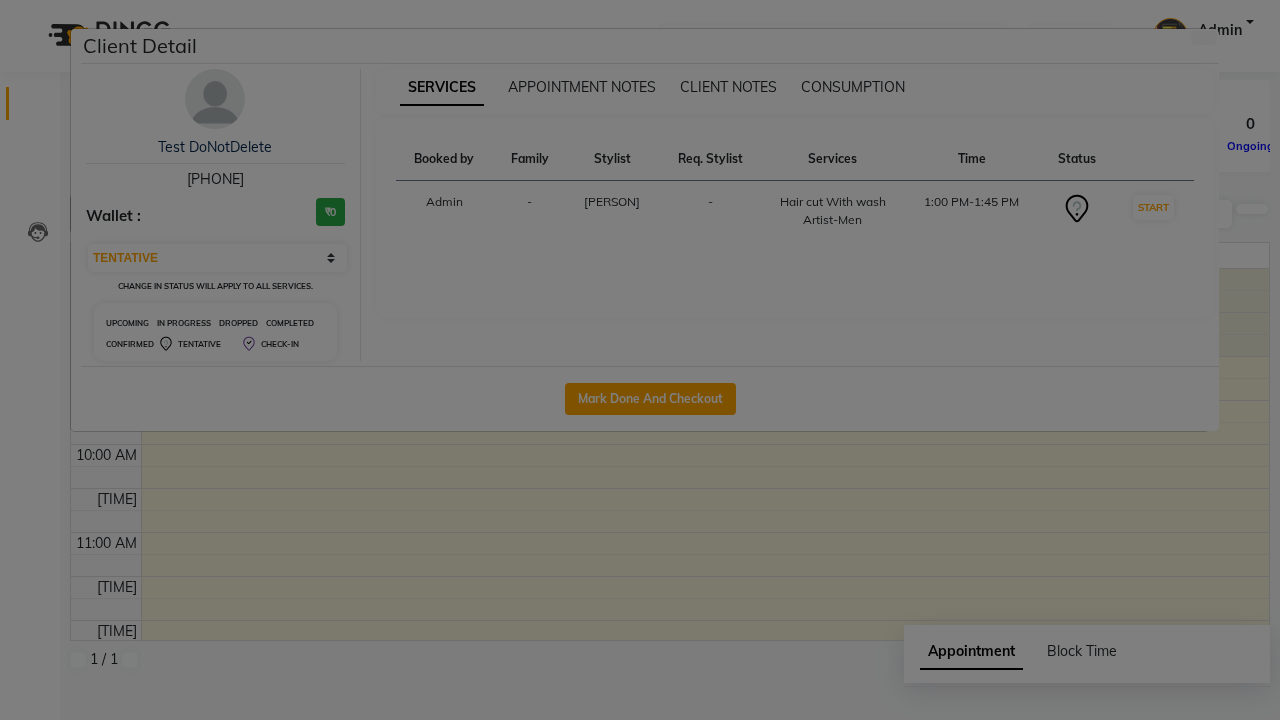 scroll, scrollTop: 287, scrollLeft: 0, axis: vertical 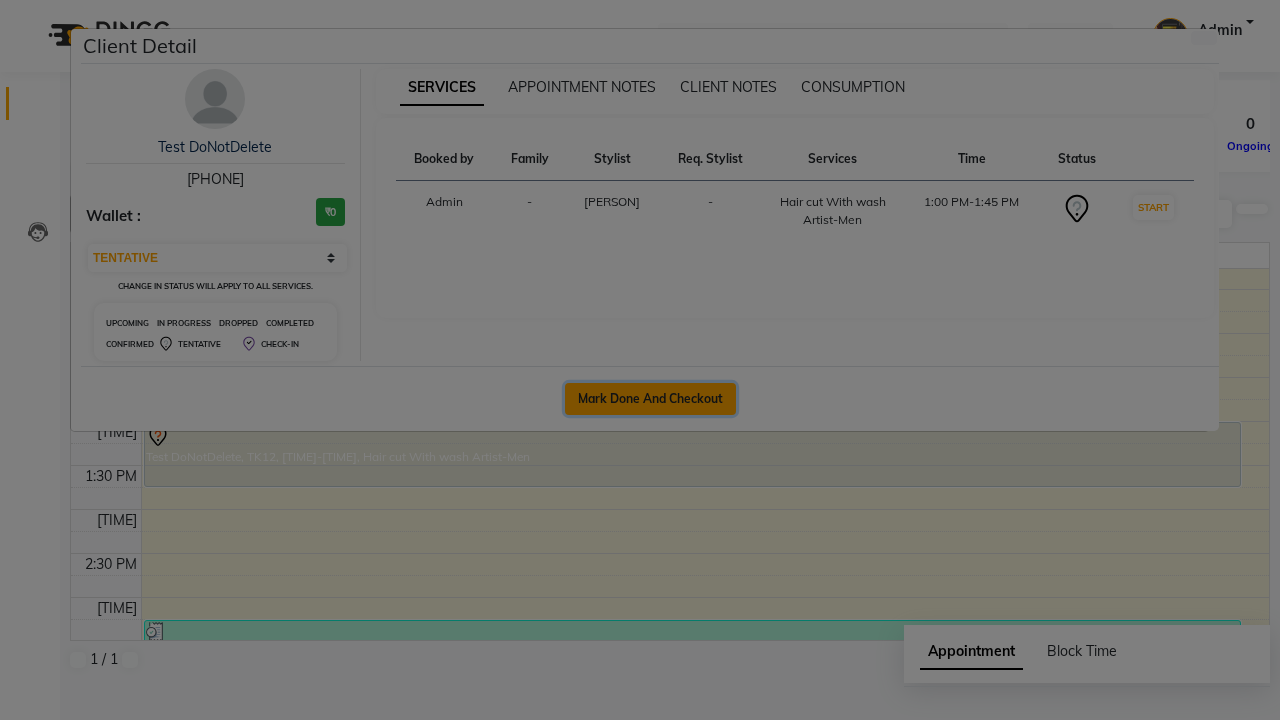 click on "Mark Done And Checkout" at bounding box center (650, 399) 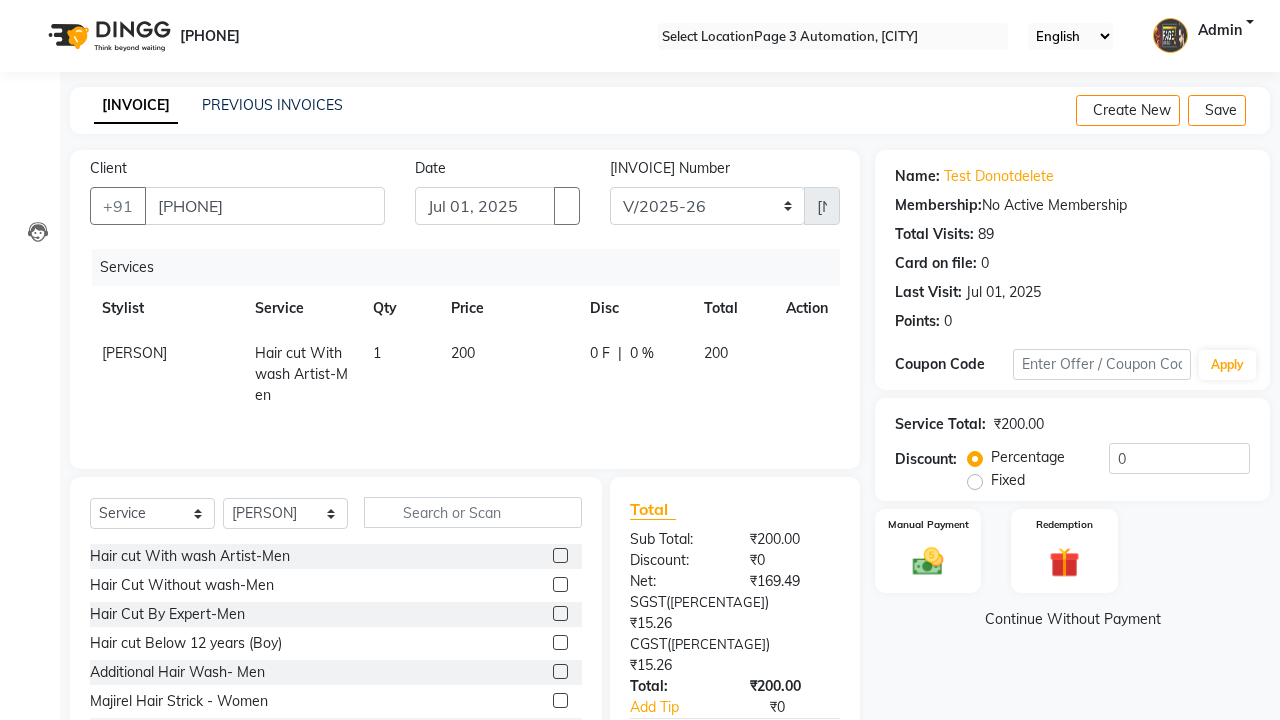 click at bounding box center [560, 613] 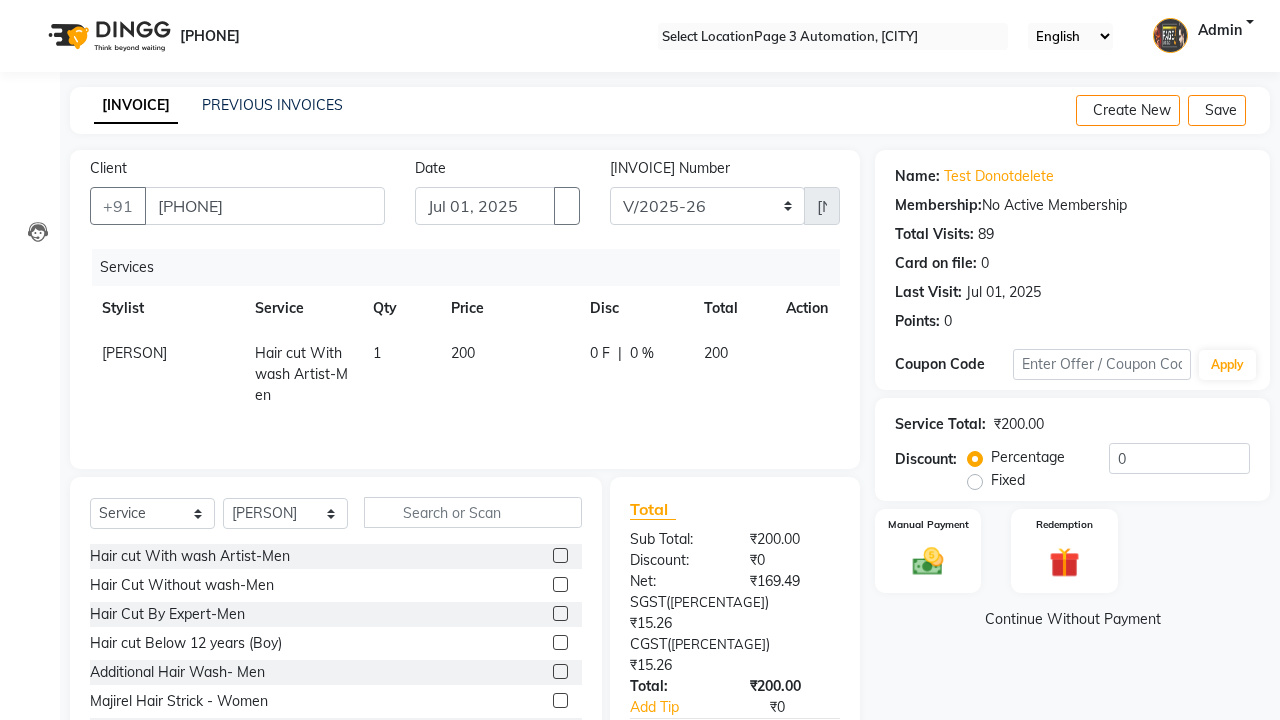 click at bounding box center [559, 614] 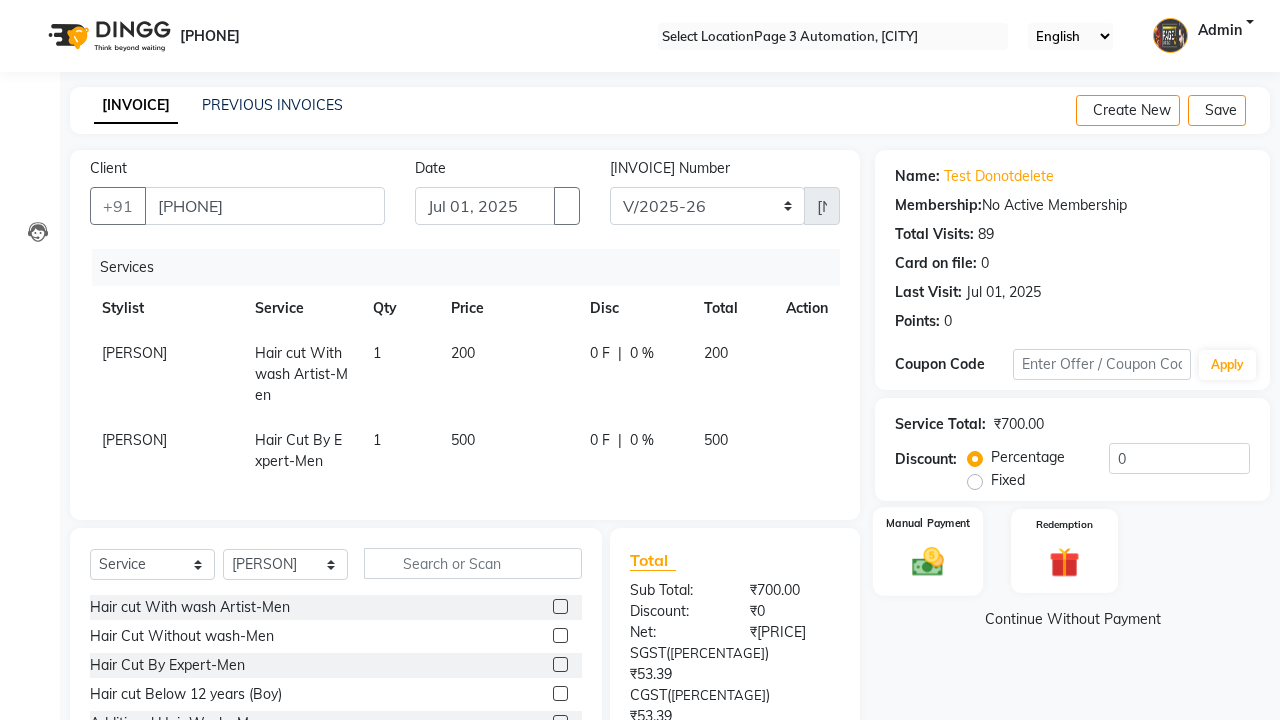 click at bounding box center (928, 561) 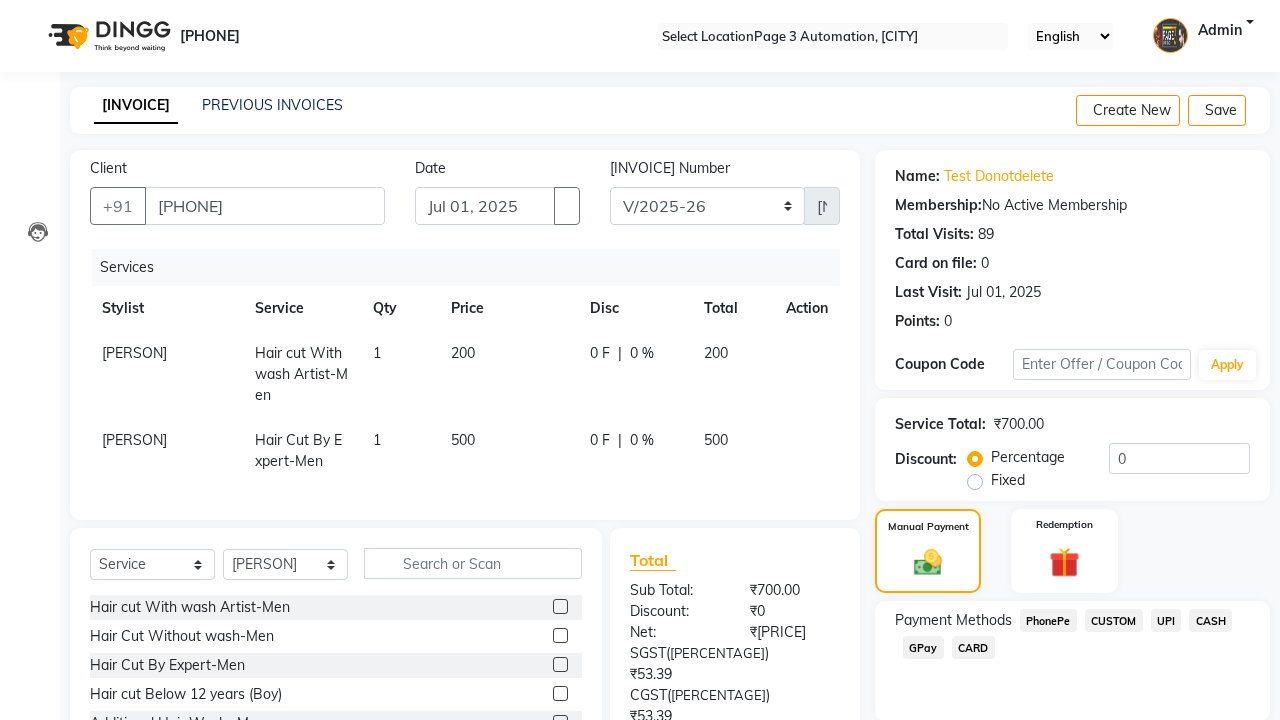 click on "PhonePe" at bounding box center (1048, 620) 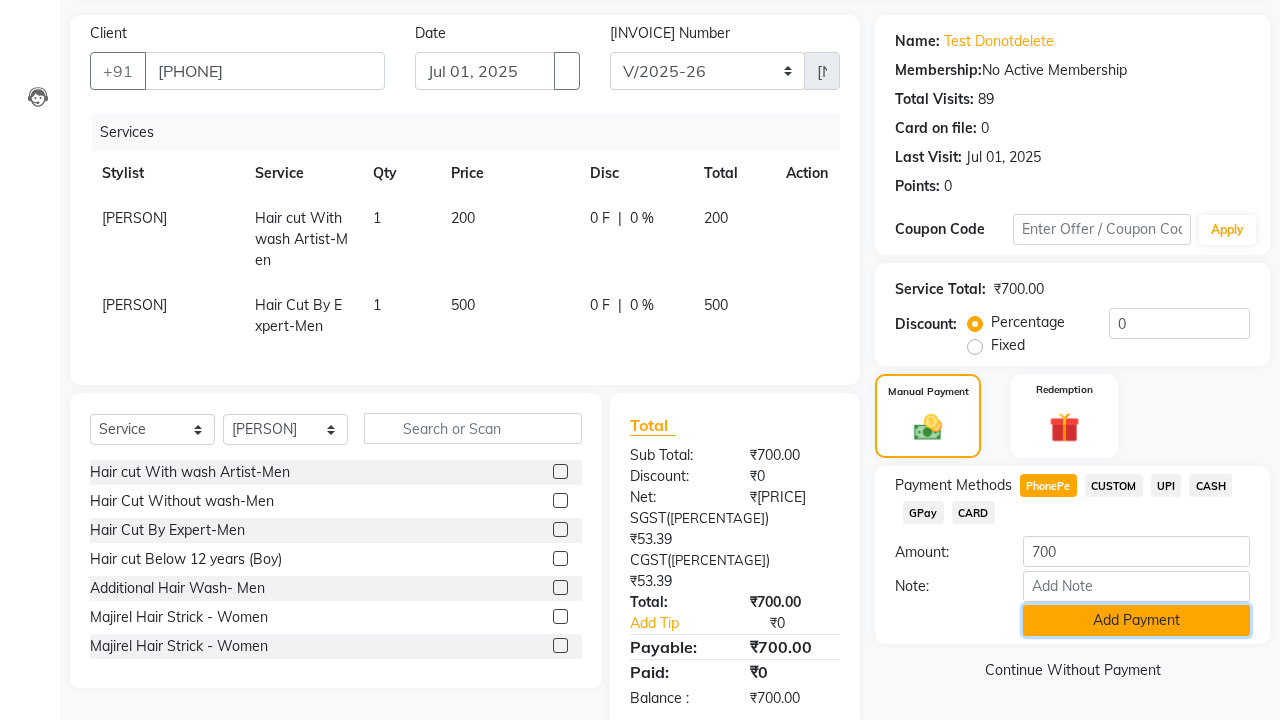 click on "Add Payment" at bounding box center [1136, 620] 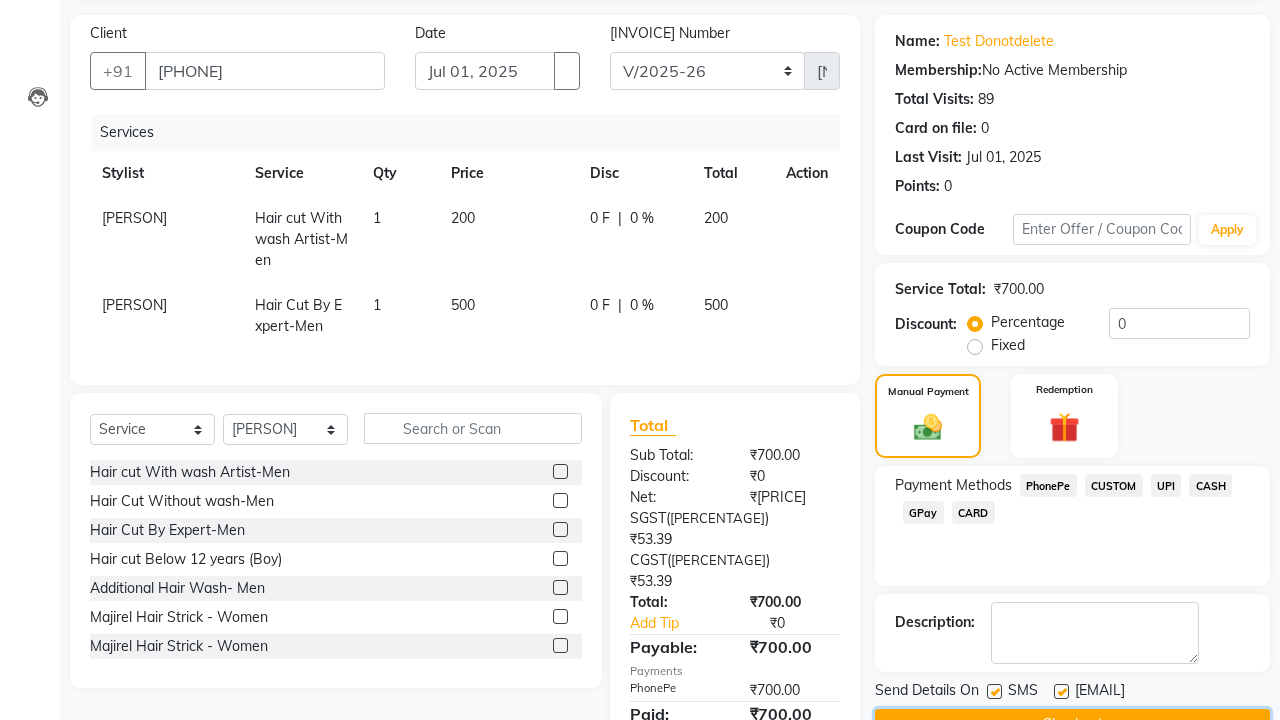 click on "Checkout" at bounding box center [1072, 724] 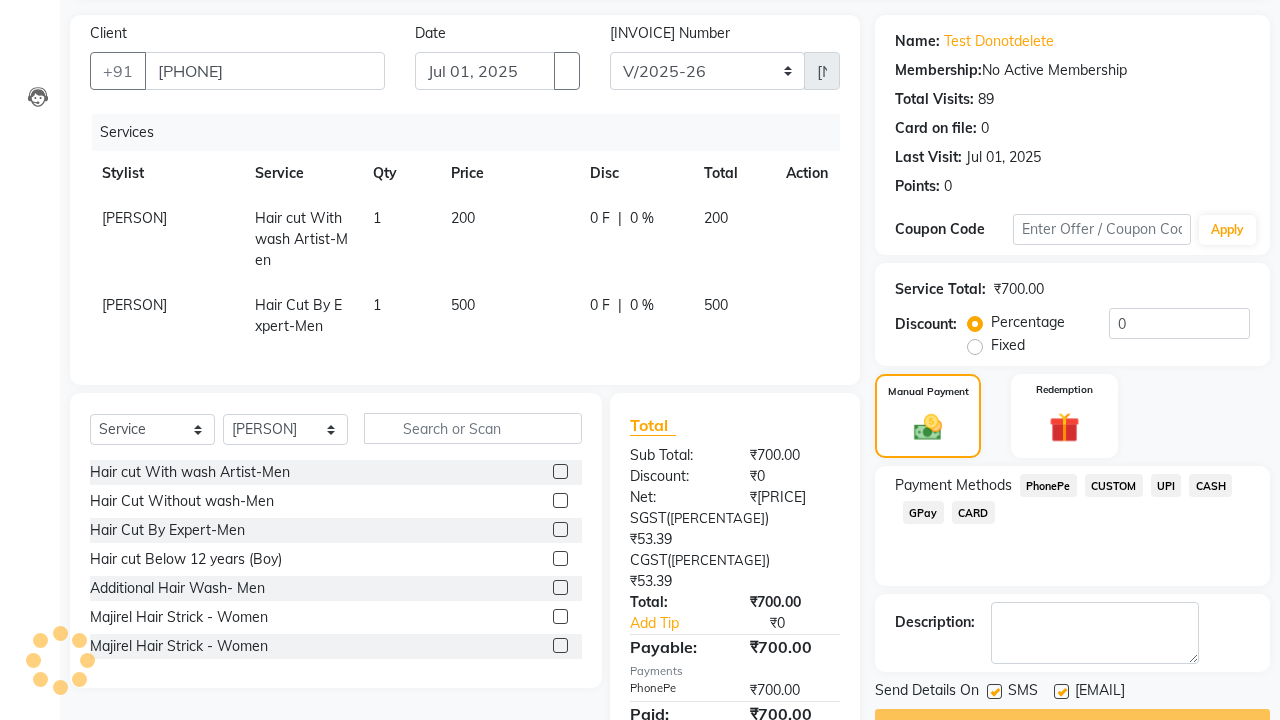 scroll, scrollTop: 162, scrollLeft: 0, axis: vertical 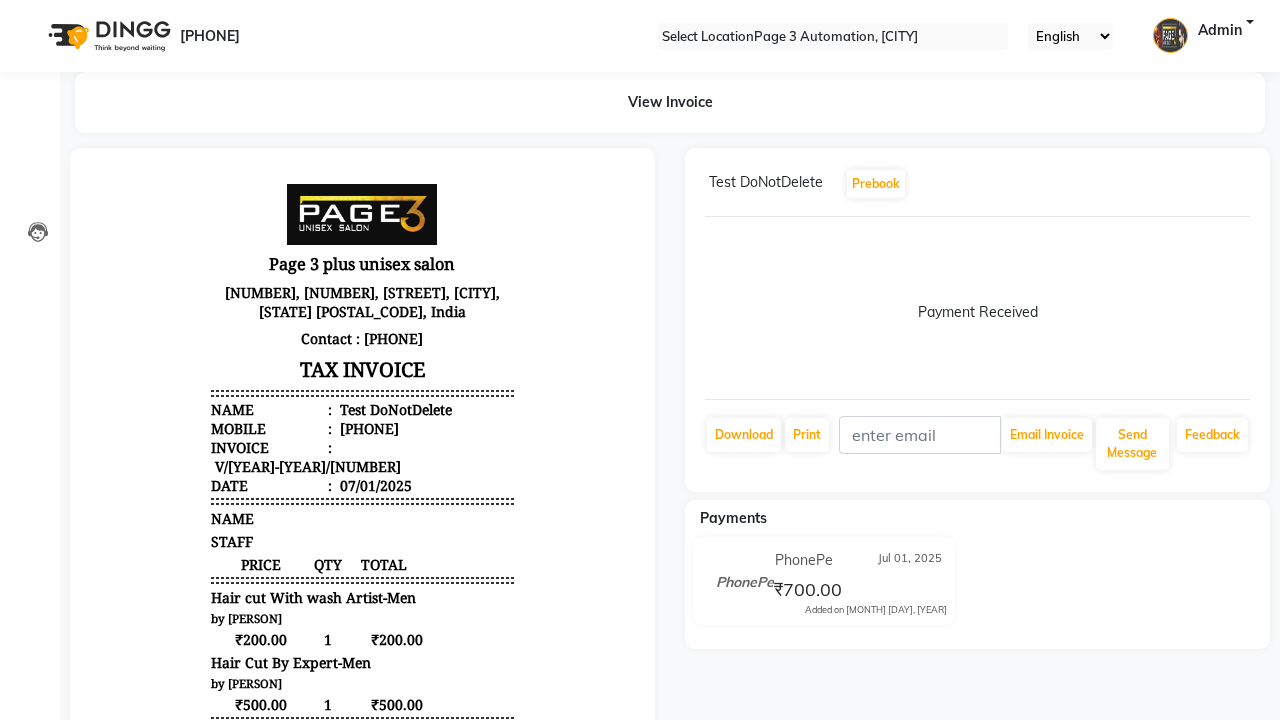 click on "Bill created successfully." at bounding box center [640, 1011] 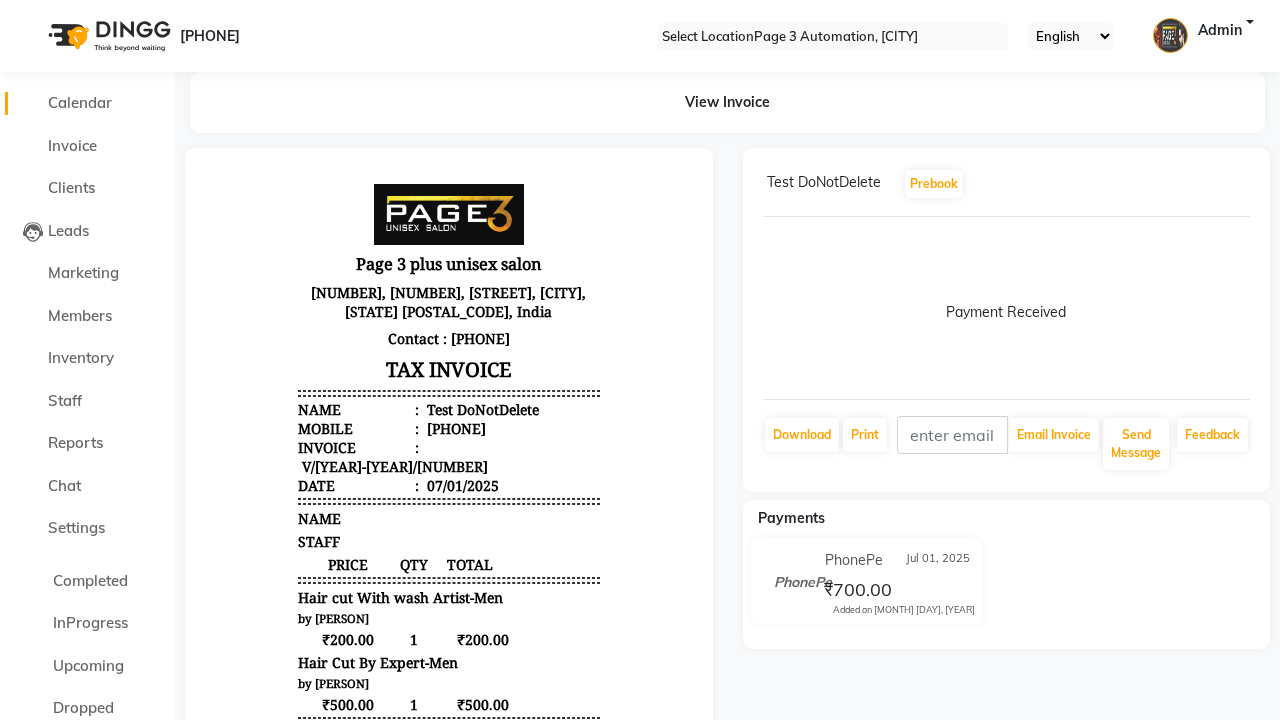 click on "Calendar" at bounding box center (80, 102) 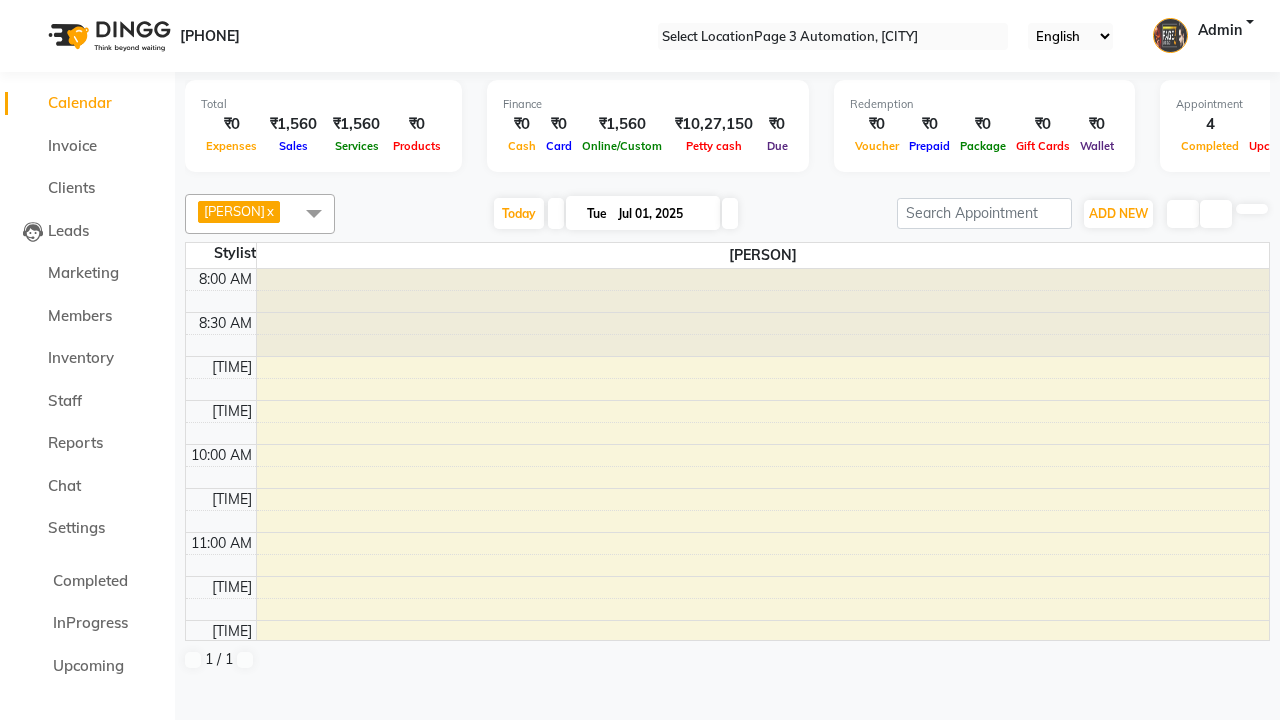 click on "Test DoNotDelete, TK12, [TIME]-[TIME], Hair cut With wash Artist-Men,Hair Cut By Expert-Men" at bounding box center [751, 763] 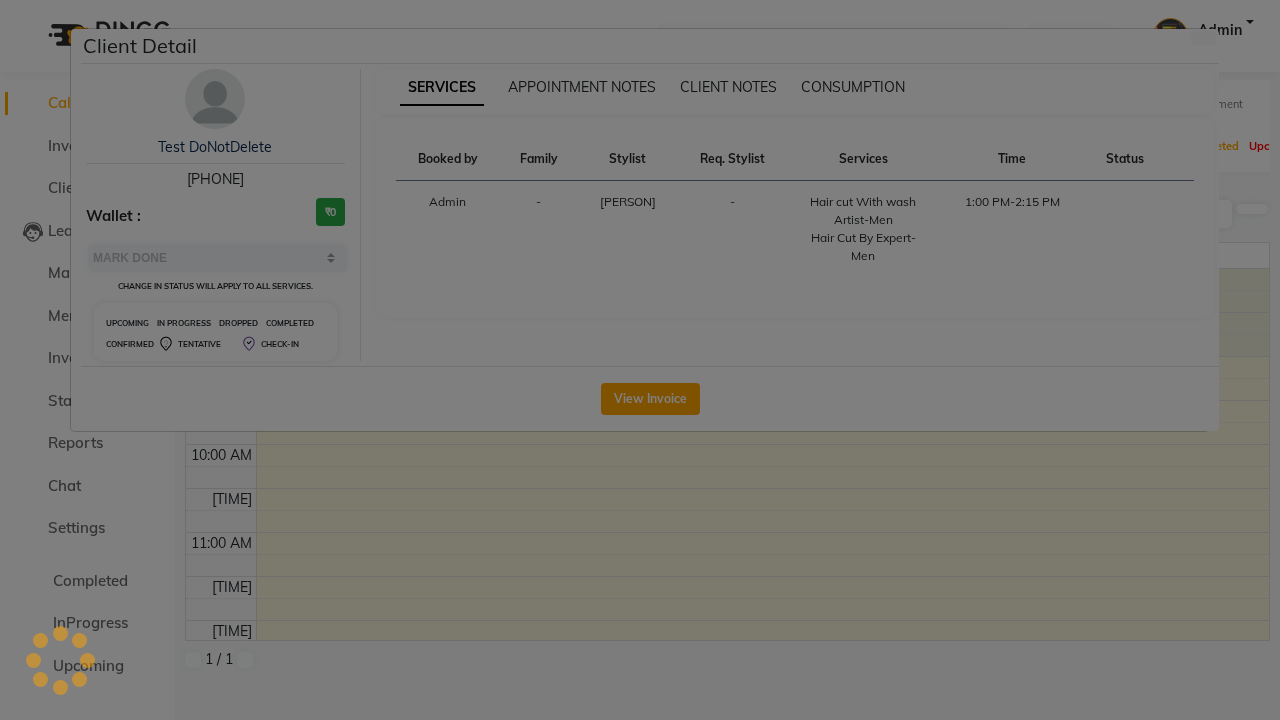 scroll, scrollTop: 309, scrollLeft: 0, axis: vertical 